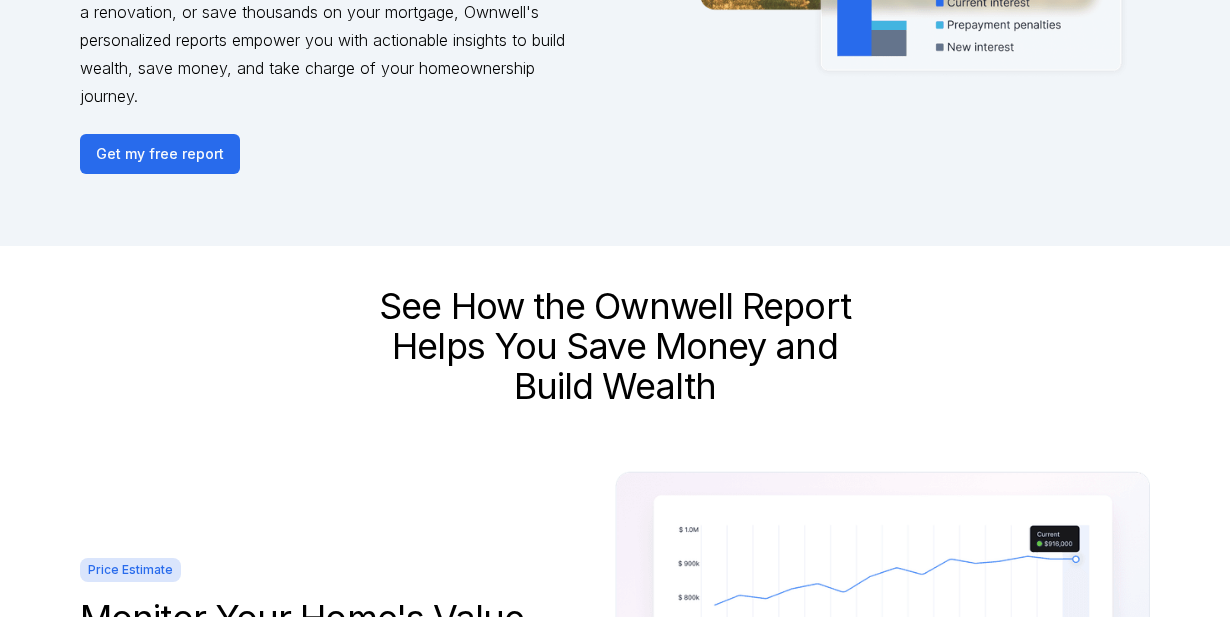 scroll, scrollTop: 621, scrollLeft: 0, axis: vertical 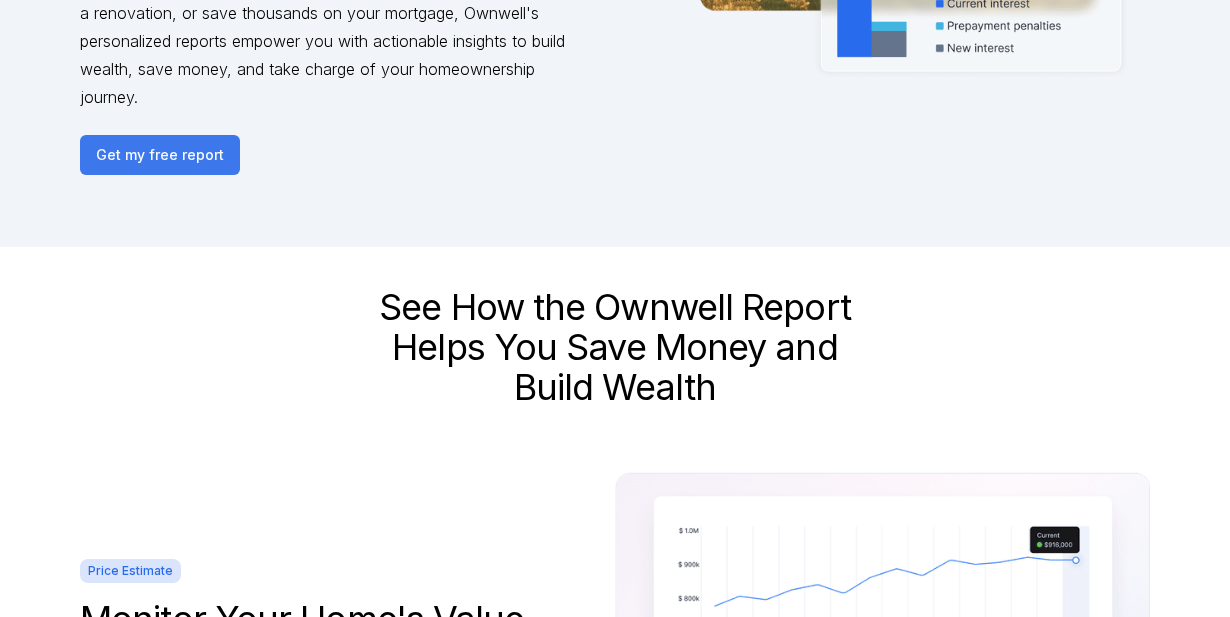 click on "Get my free report" at bounding box center (160, 155) 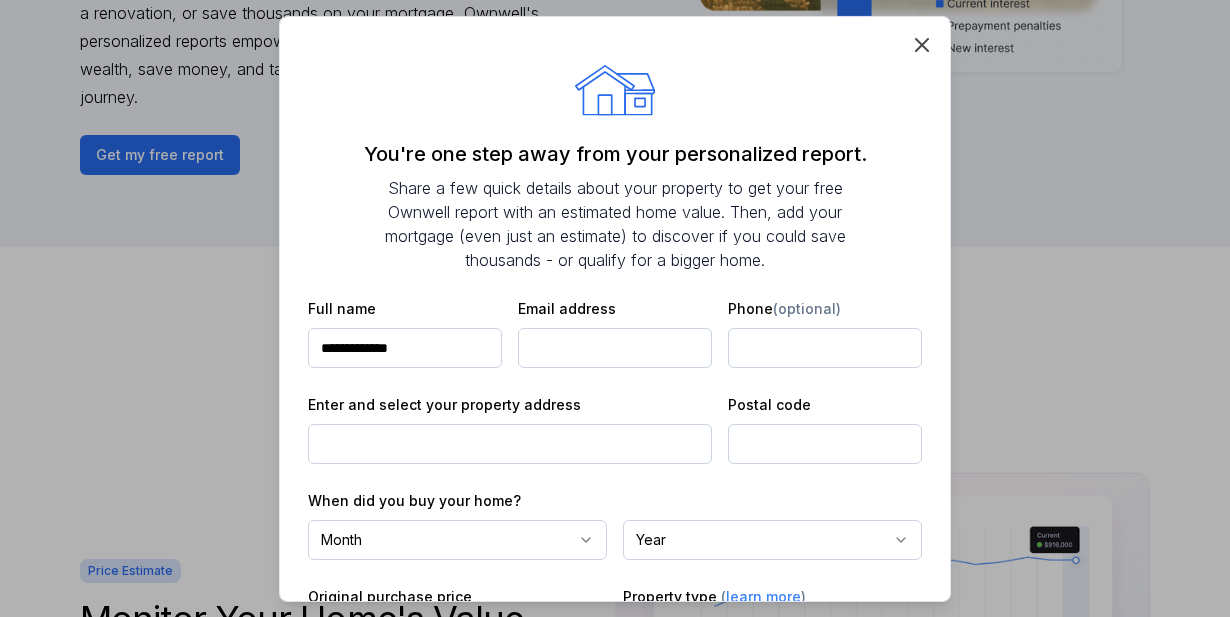 type on "**********" 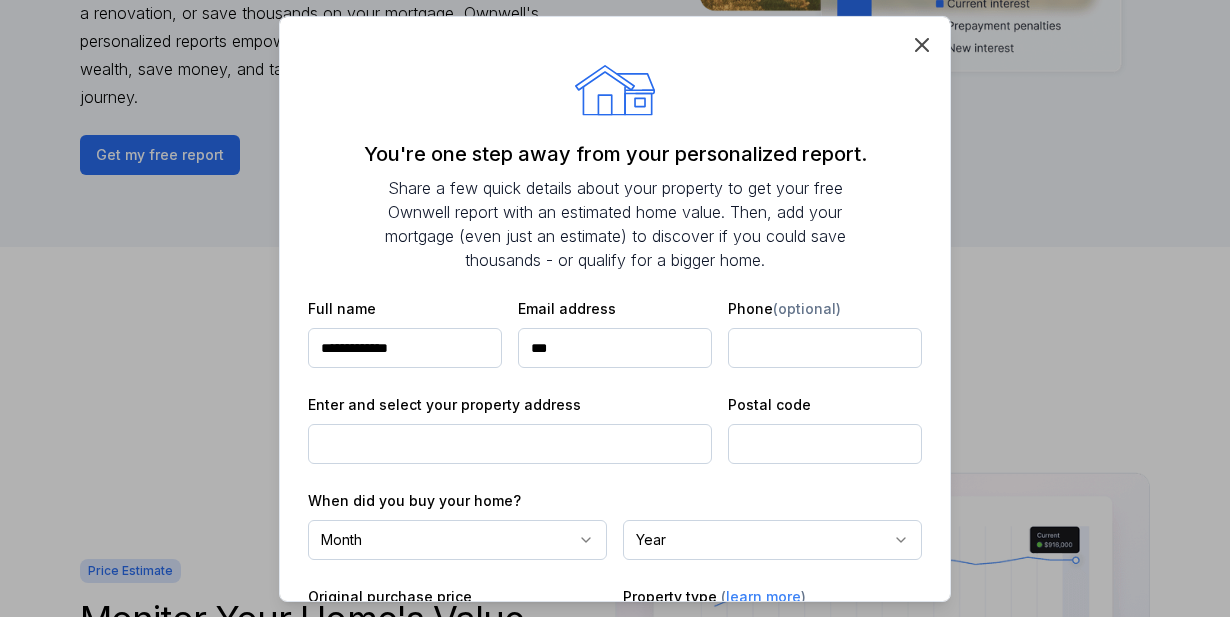 type on "**********" 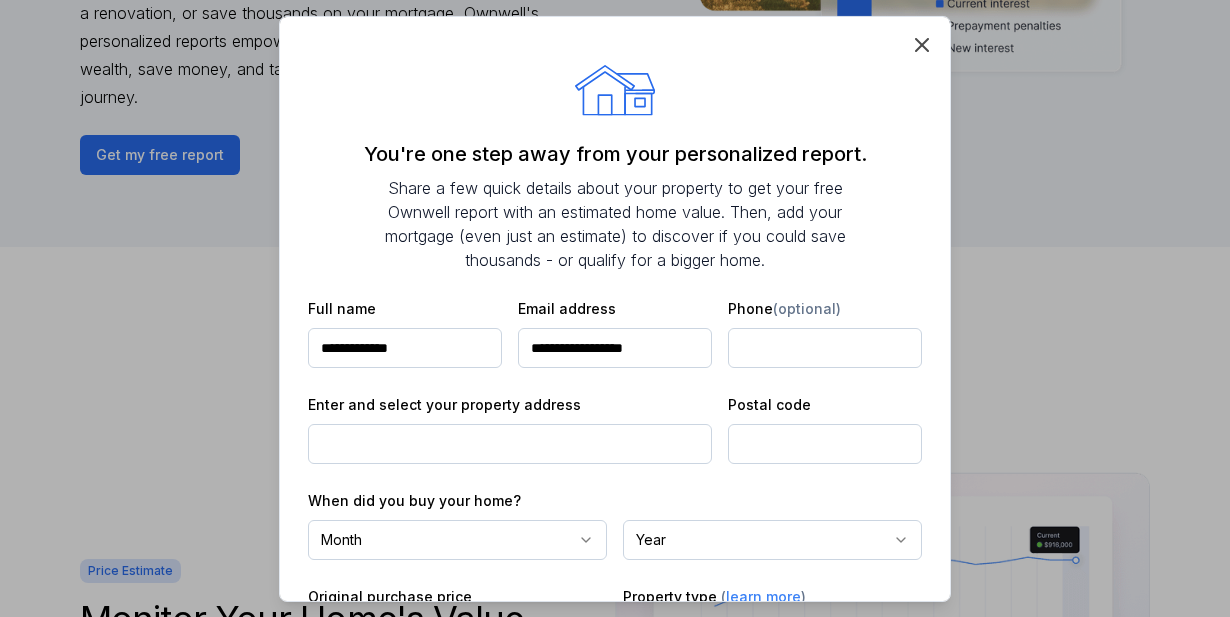 click at bounding box center [510, 444] 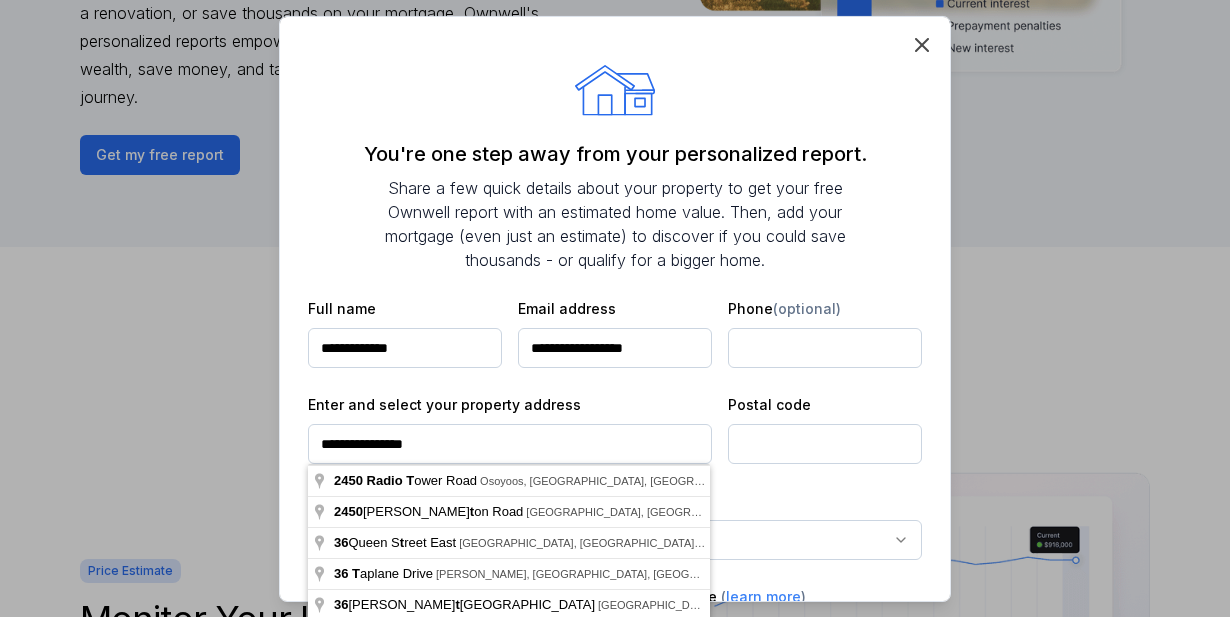 click on "**********" at bounding box center (510, 444) 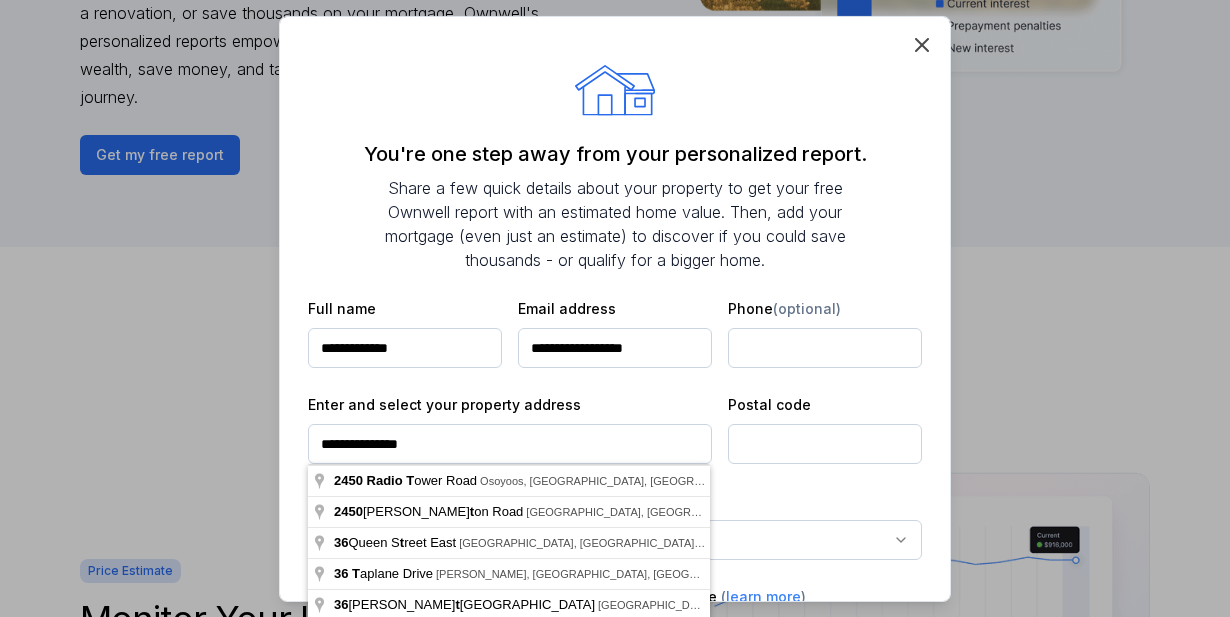 click on "**********" at bounding box center (510, 444) 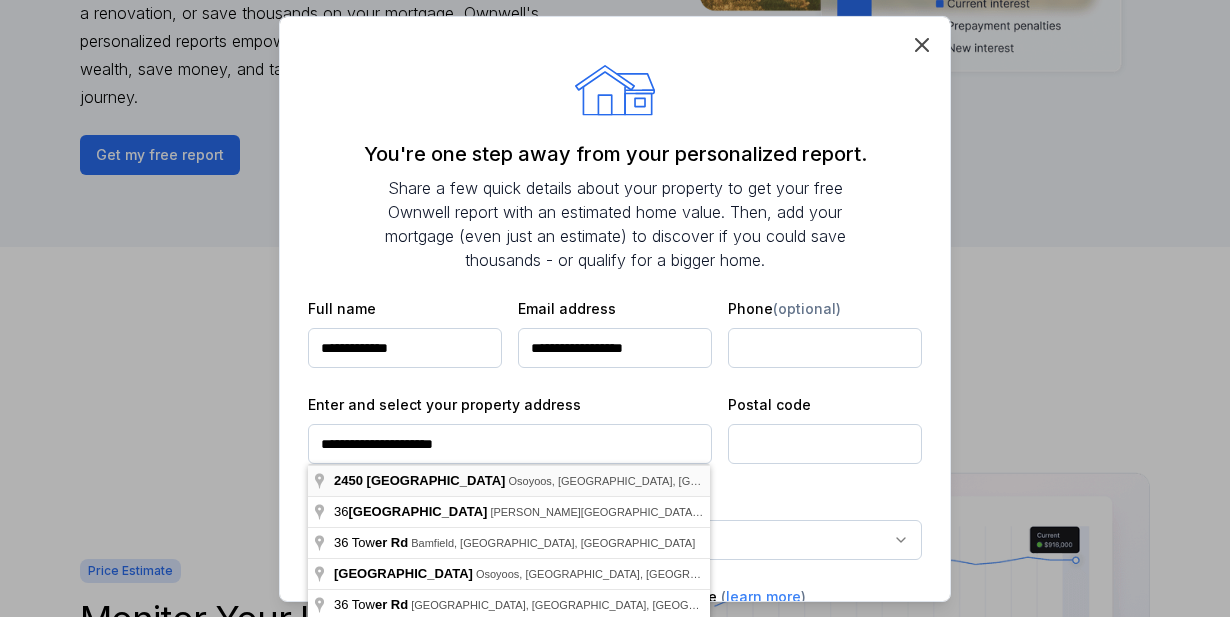 type on "**********" 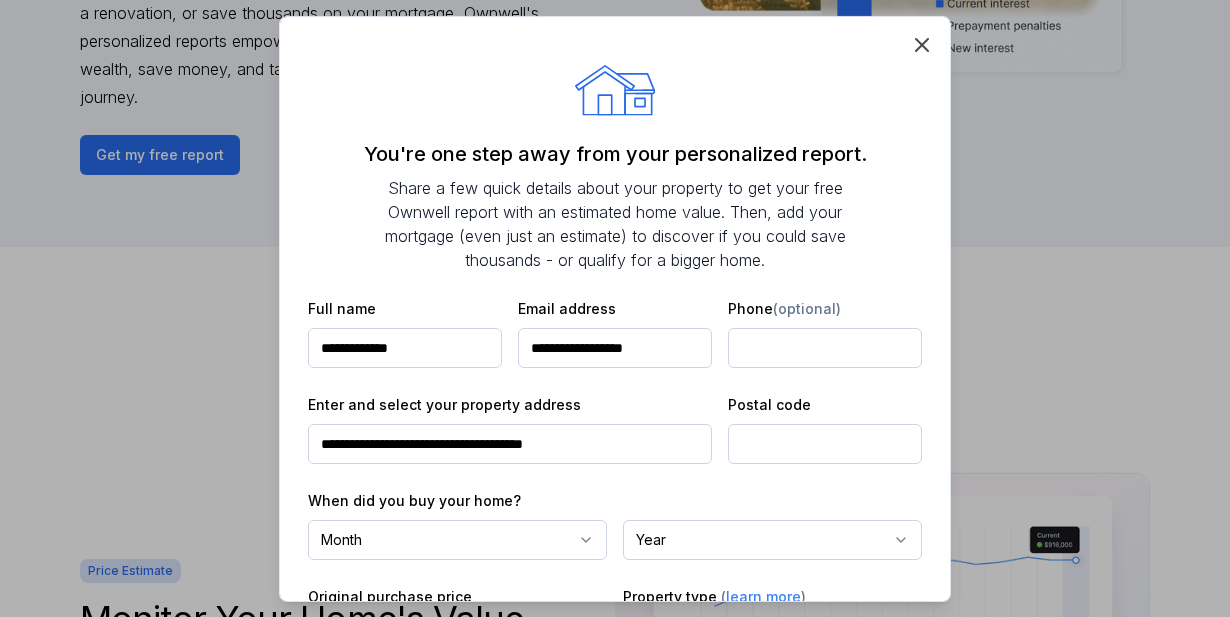click at bounding box center (825, 444) 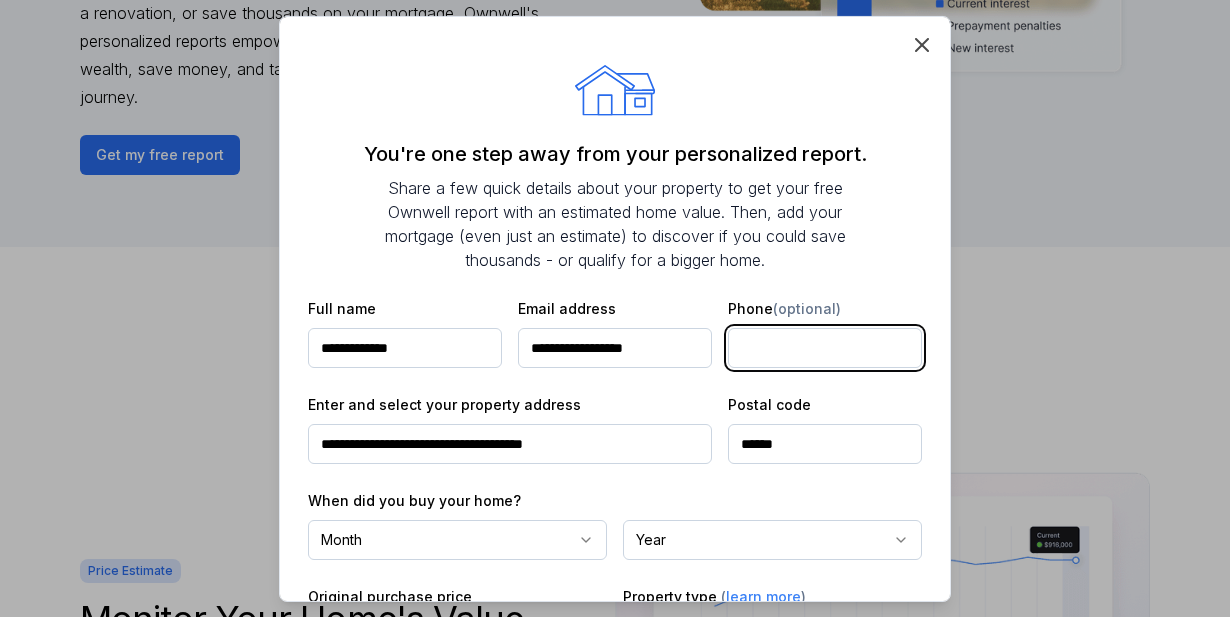 type on "**********" 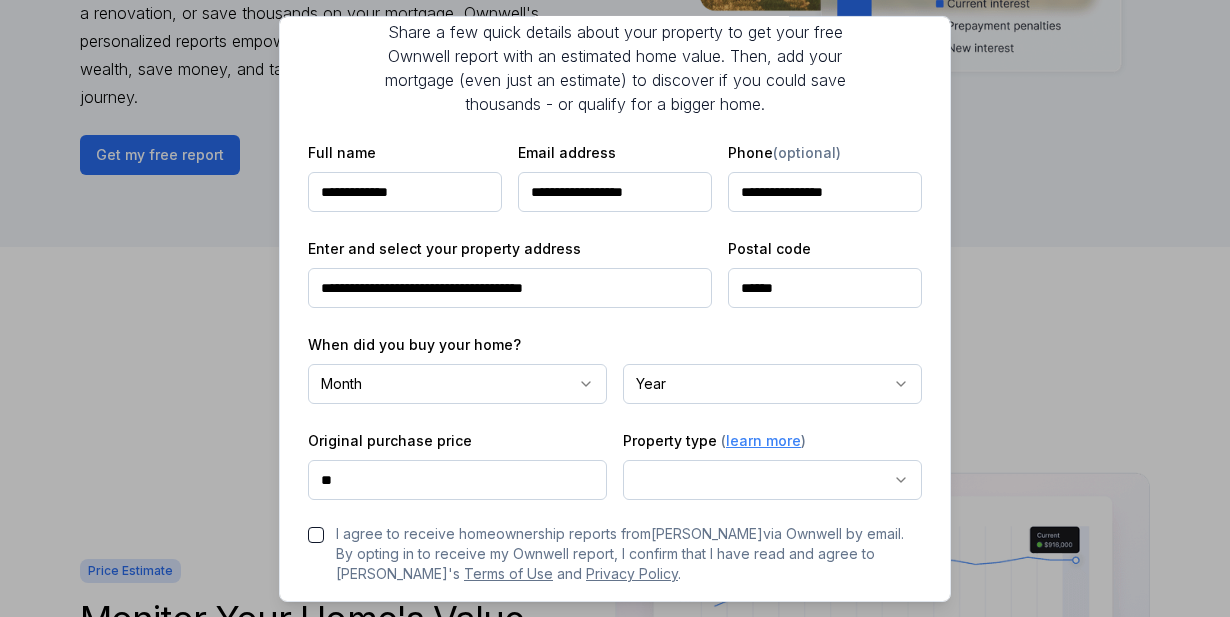 scroll, scrollTop: 168, scrollLeft: 0, axis: vertical 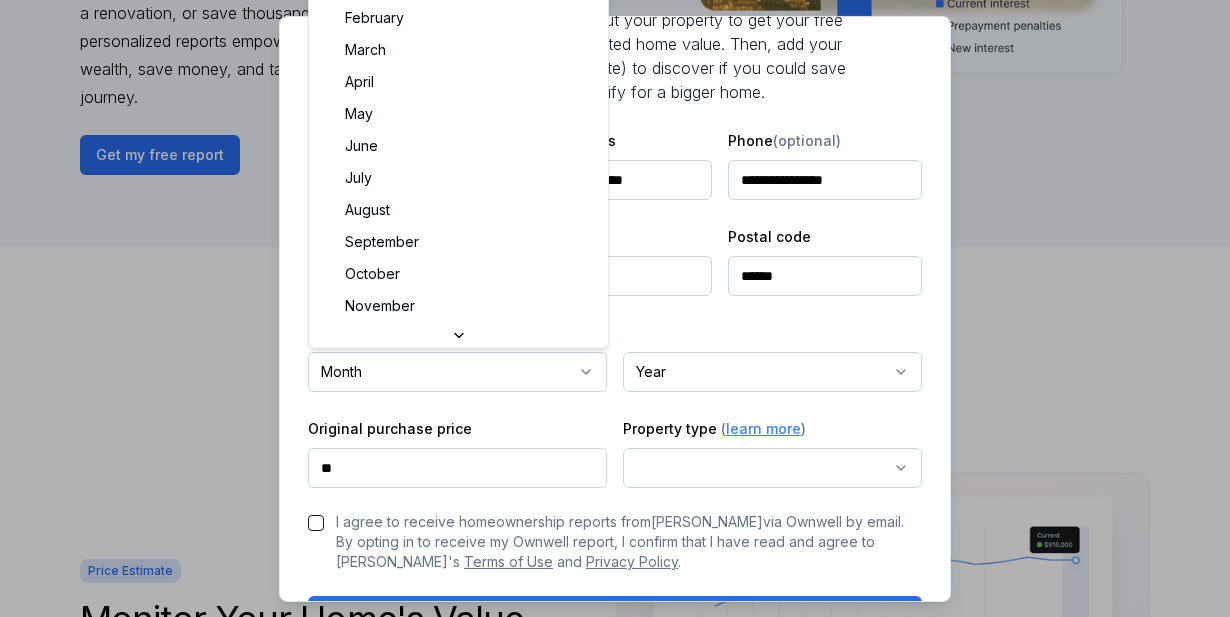 click on "own well Unlock the full potential of your home Whether you'd like to upgrade to a bigger home, tap into equity for a renovation, or save thousands on your mortgage, Ownwell's personalized reports empower you with actionable insights to build wealth, save money, and take charge of your homeownership journey. I’ve partnered with Ownwell, a powerful tool that delivers personalized monthly reports on your home’s value and equity. It also flags any opportunities to refinance or restructure for potential savings throughout your mortgage term and reminds you when it’s time to renew.
The program is designed to keep you informed and empowered to make confident, timely decisions — and all inquiries will direct you back to me for further assistance.
Shannon Mayhew
778 858 9848
shannon@westcoastbroker.ca Get my free report See How the Ownwell Report Helps You Save Money and Build Wealth Price Estimate Monitor Your Home's Value Stay updated with monthly home price estimates. Savings Potential Purchasing Power" at bounding box center (615, 1173) 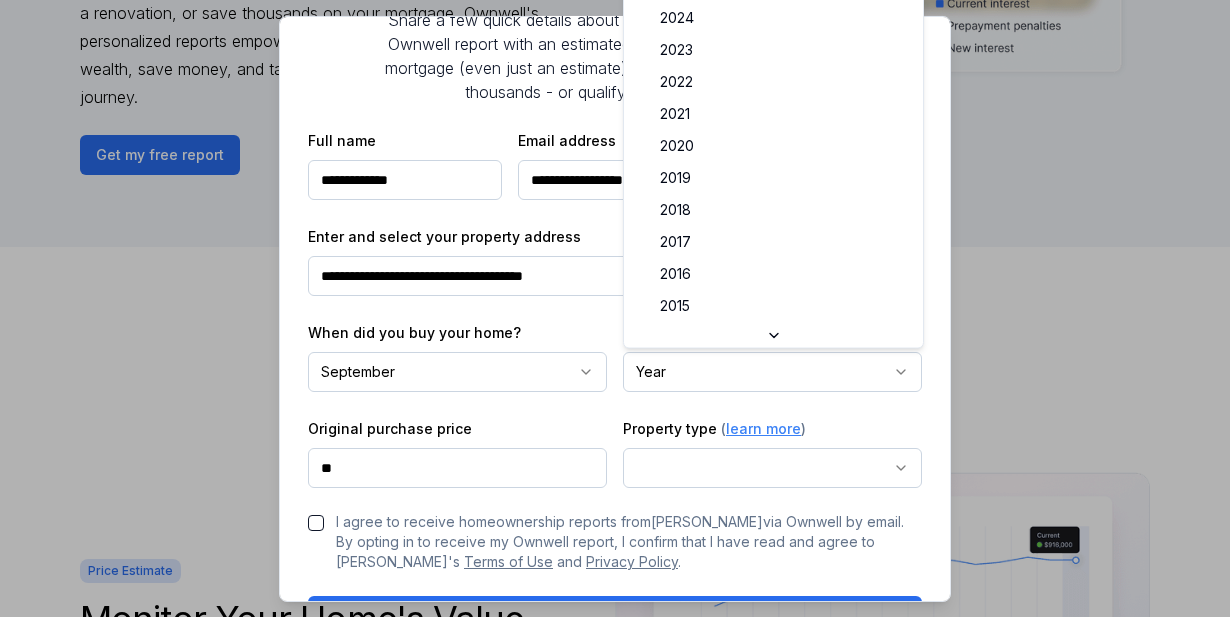 click on "own well Unlock the full potential of your home Whether you'd like to upgrade to a bigger home, tap into equity for a renovation, or save thousands on your mortgage, Ownwell's personalized reports empower you with actionable insights to build wealth, save money, and take charge of your homeownership journey. I’ve partnered with Ownwell, a powerful tool that delivers personalized monthly reports on your home’s value and equity. It also flags any opportunities to refinance or restructure for potential savings throughout your mortgage term and reminds you when it’s time to renew.
The program is designed to keep you informed and empowered to make confident, timely decisions — and all inquiries will direct you back to me for further assistance.
Shannon Mayhew
778 858 9848
shannon@westcoastbroker.ca Get my free report See How the Ownwell Report Helps You Save Money and Build Wealth Price Estimate Monitor Your Home's Value Stay updated with monthly home price estimates. Savings Potential Purchasing Power" at bounding box center (615, 1173) 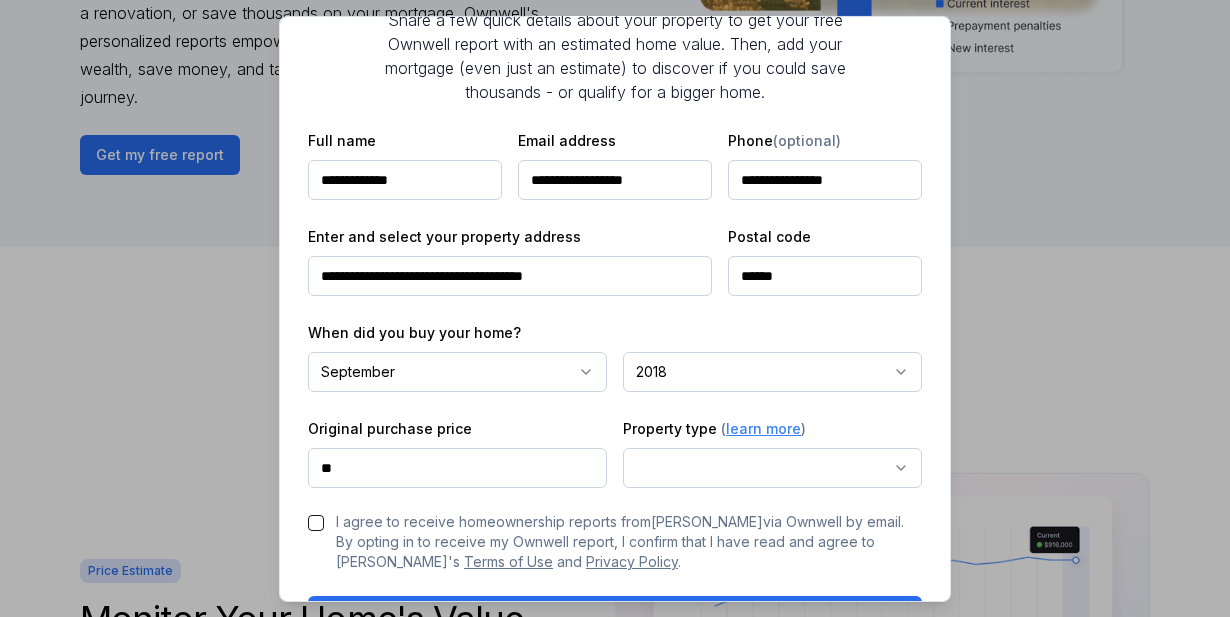 click on "**" at bounding box center [457, 468] 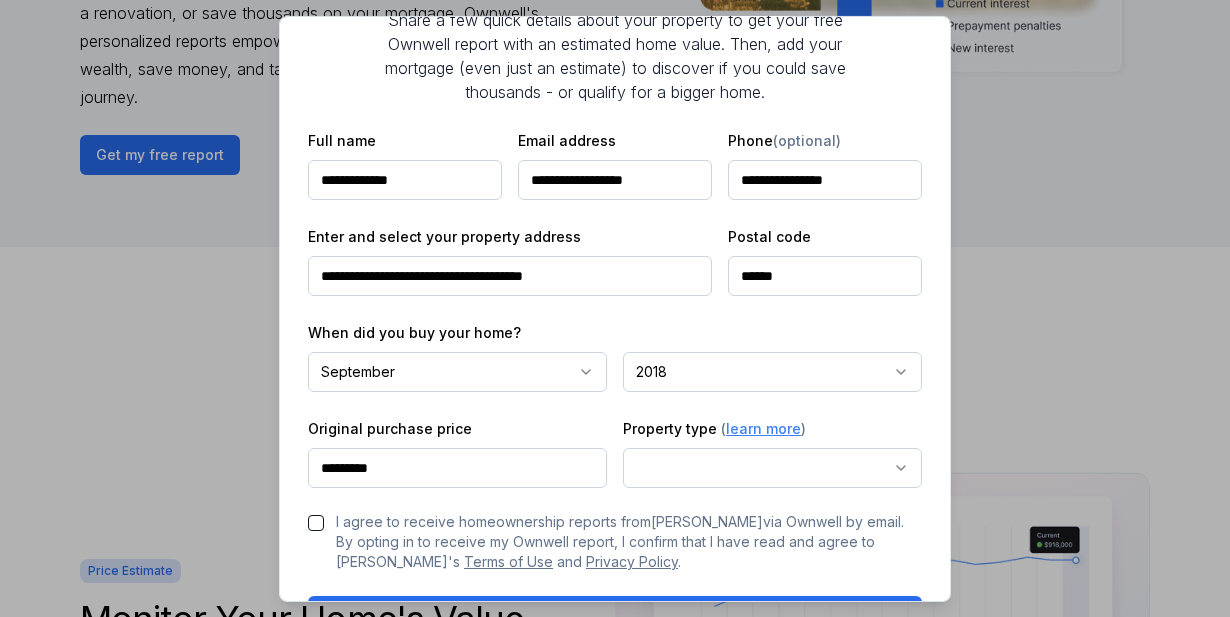 type on "*********" 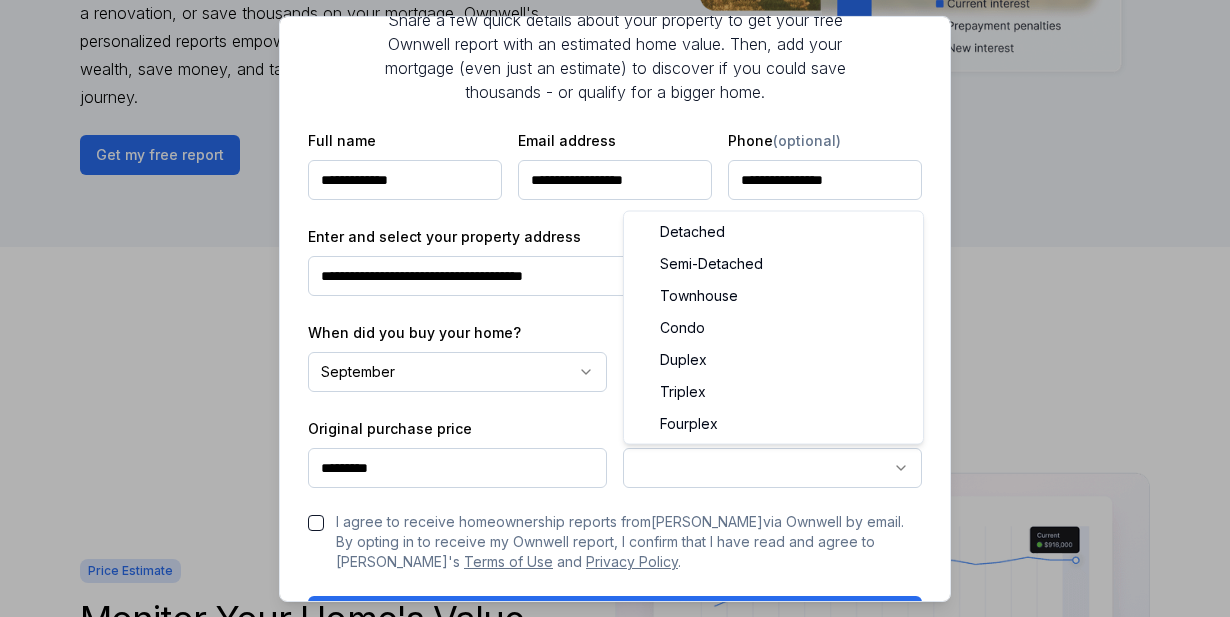 select on "********" 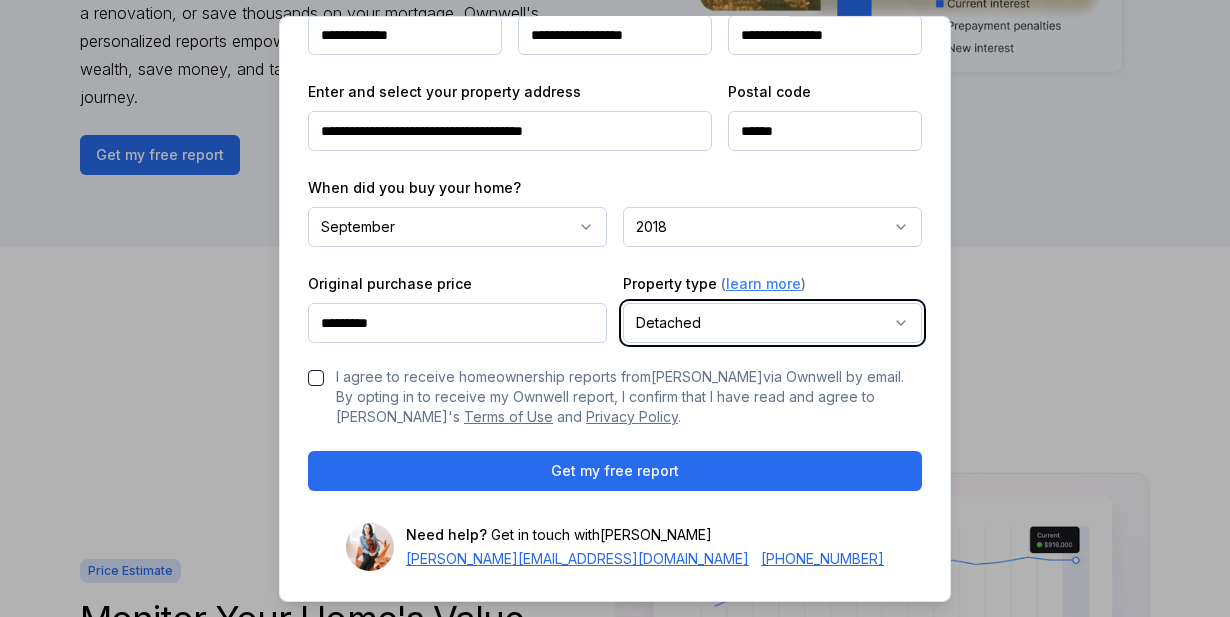 scroll, scrollTop: 332, scrollLeft: 0, axis: vertical 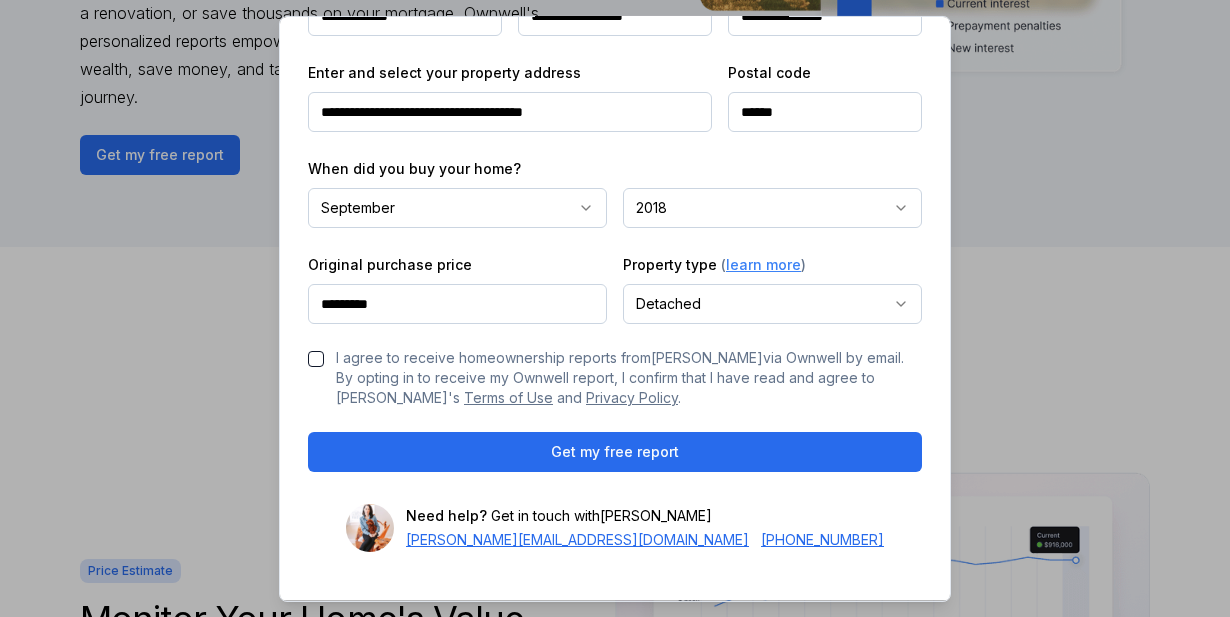 click on "I agree to receive homeownership reports from  Shannon Mayhew  via Ownwell by email. By opting in to receive my Ownwell report, I confirm that I have read and agree to Ownwell's   Terms of Use   and   Privacy Policy ." at bounding box center (316, 359) 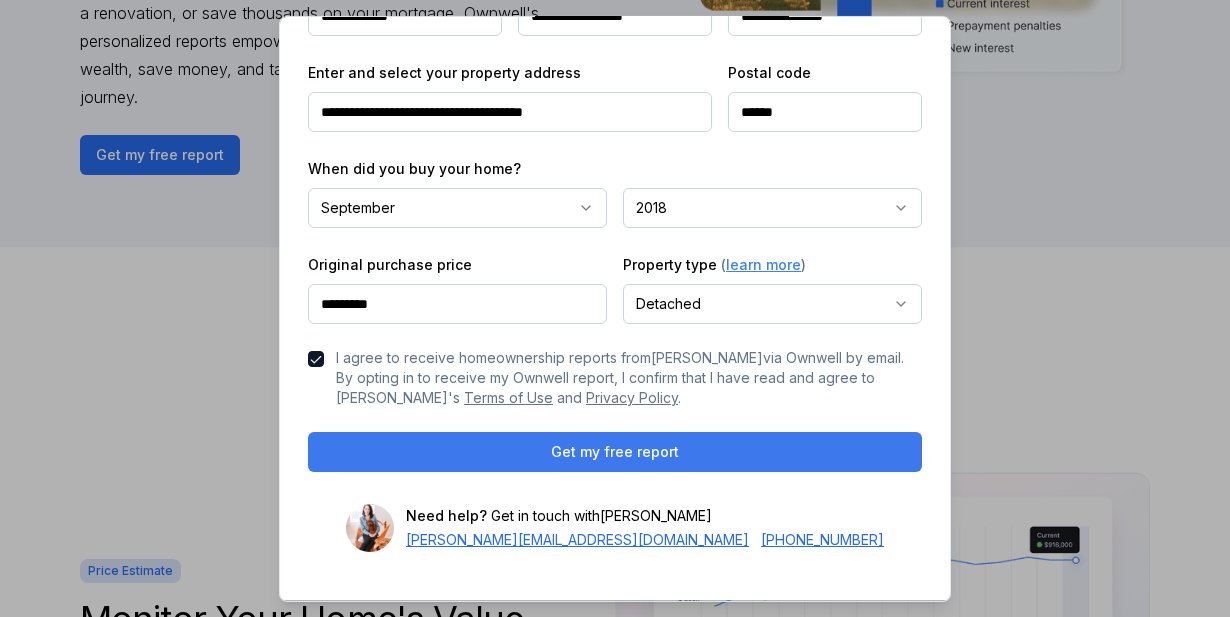 click on "Get my free report" at bounding box center [615, 452] 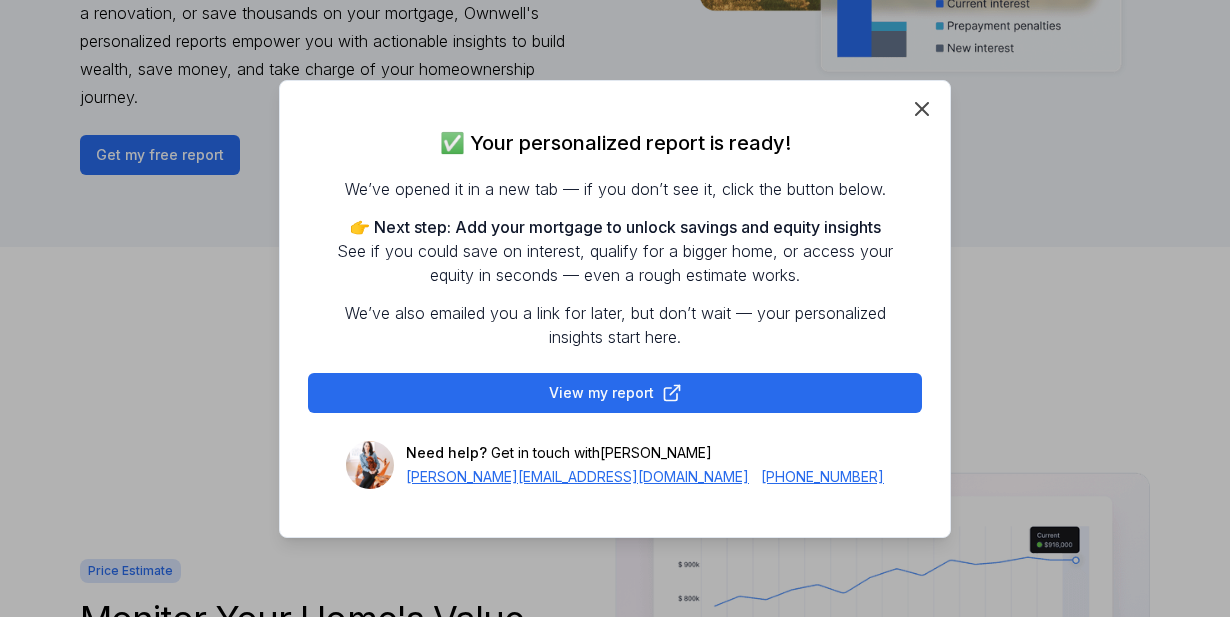 scroll, scrollTop: 0, scrollLeft: 0, axis: both 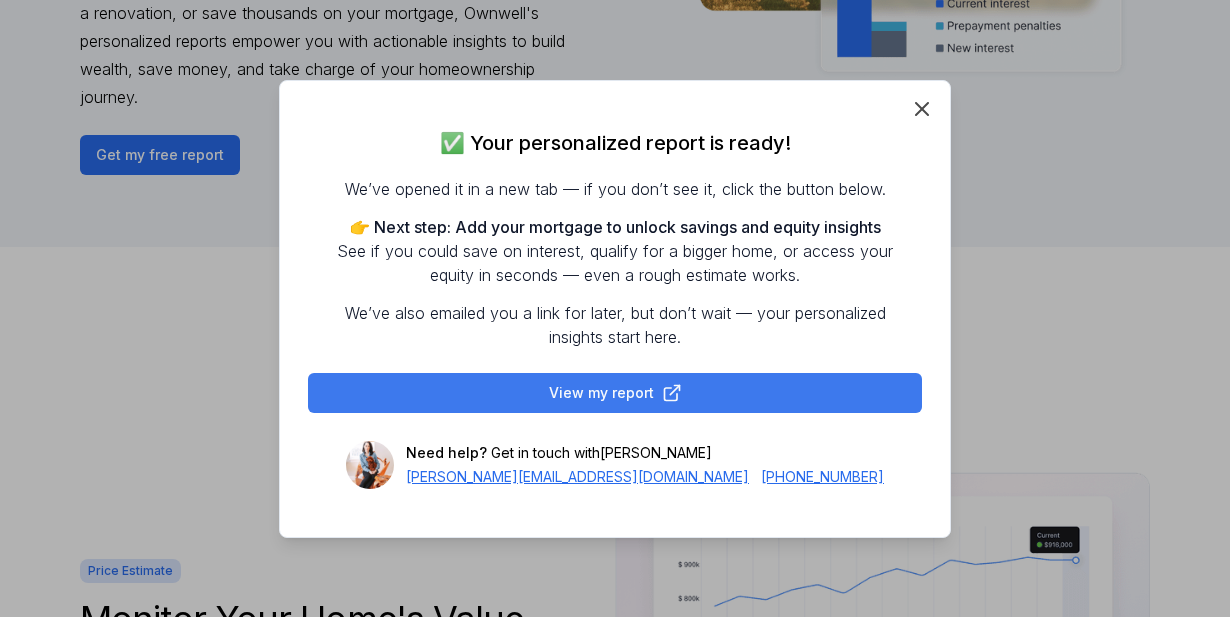 click on "View my report" at bounding box center [615, 393] 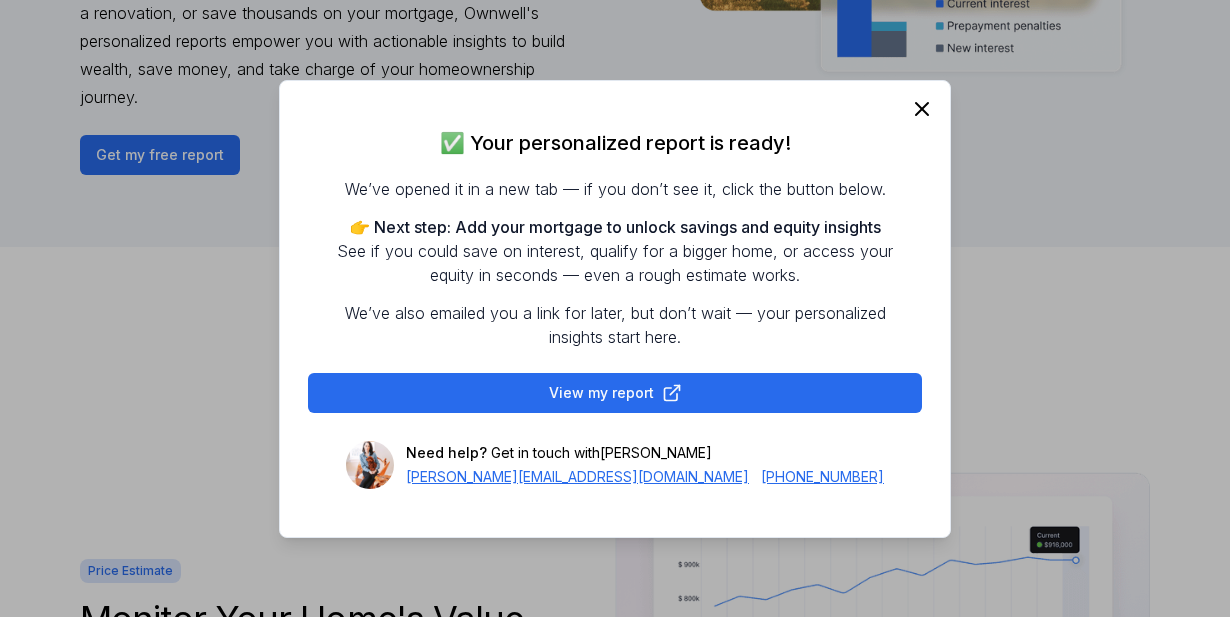click 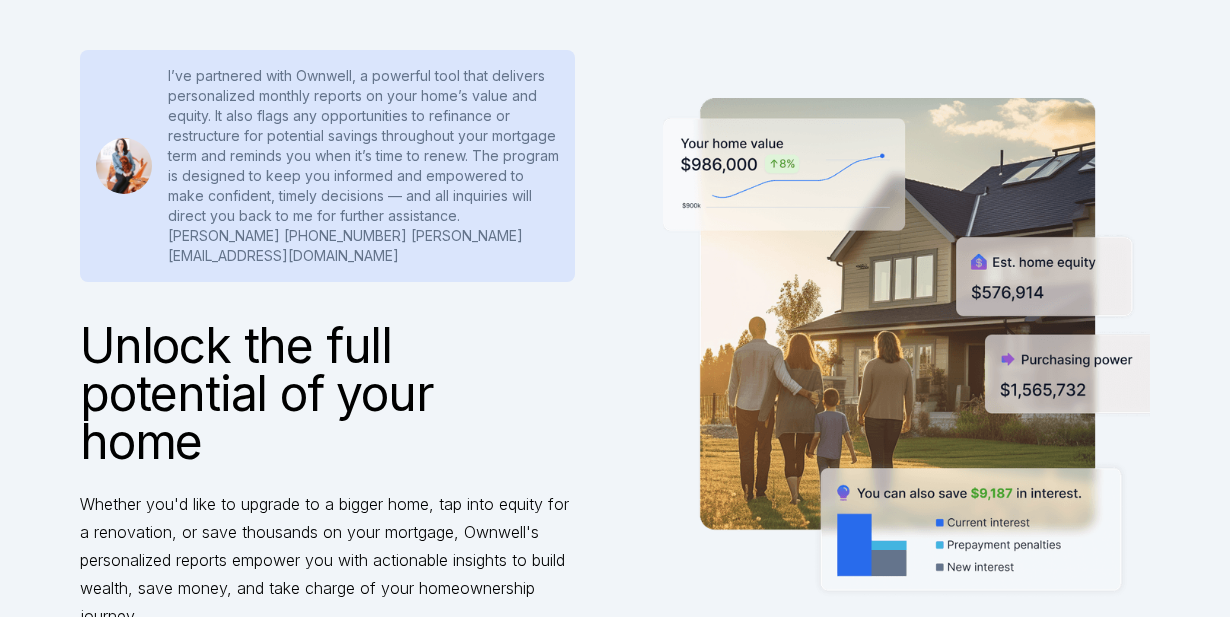 scroll, scrollTop: 0, scrollLeft: 0, axis: both 